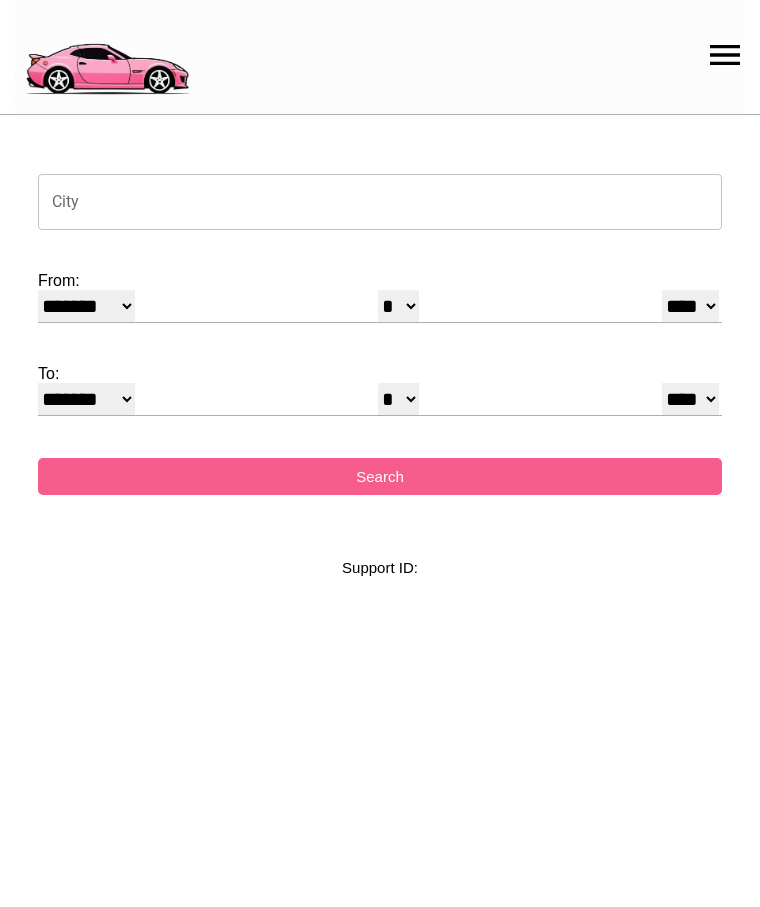 select on "*" 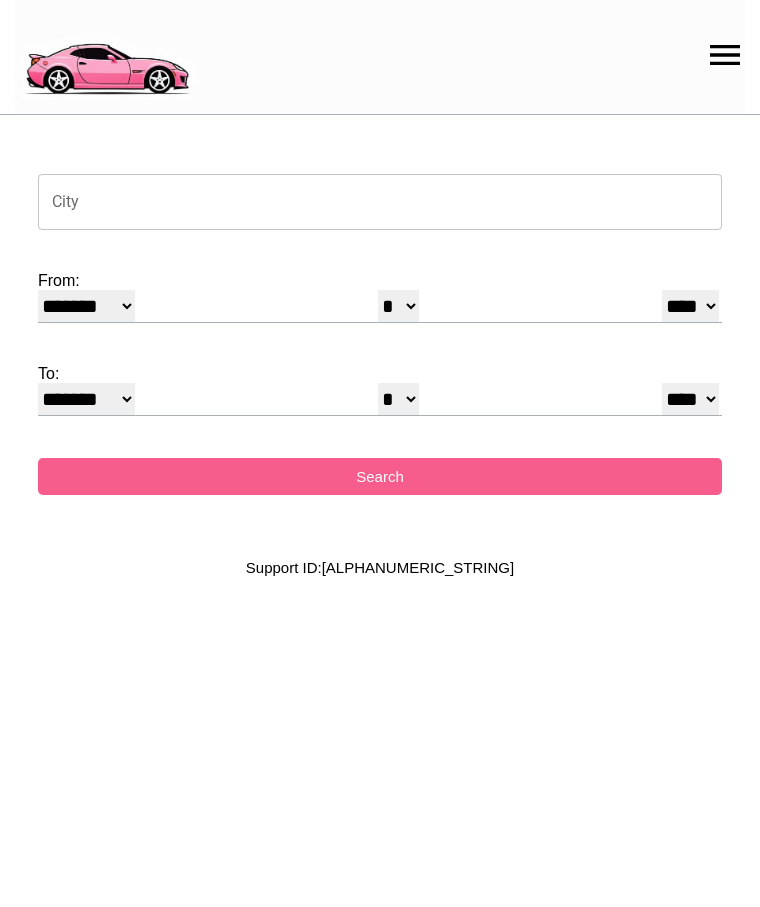 scroll, scrollTop: 0, scrollLeft: 0, axis: both 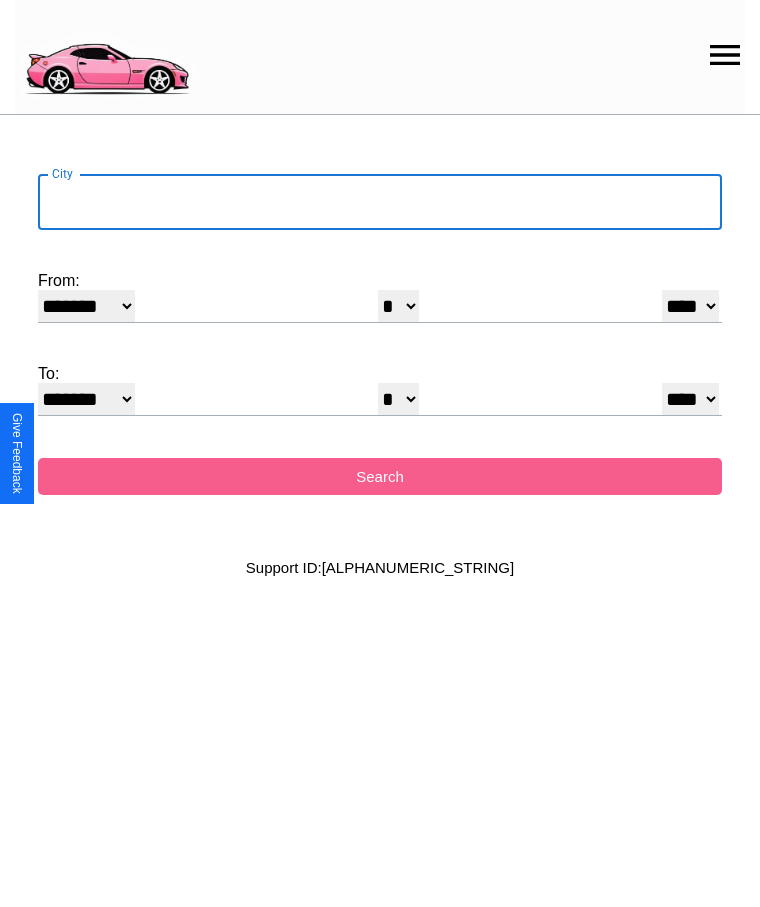 click on "City" at bounding box center (380, 202) 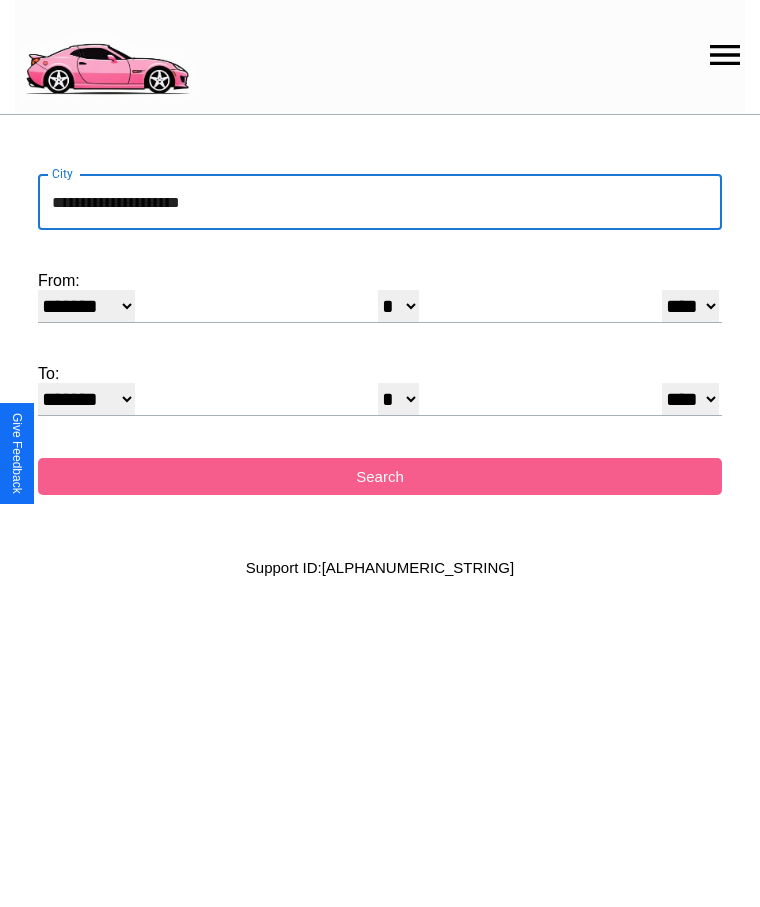 type on "**********" 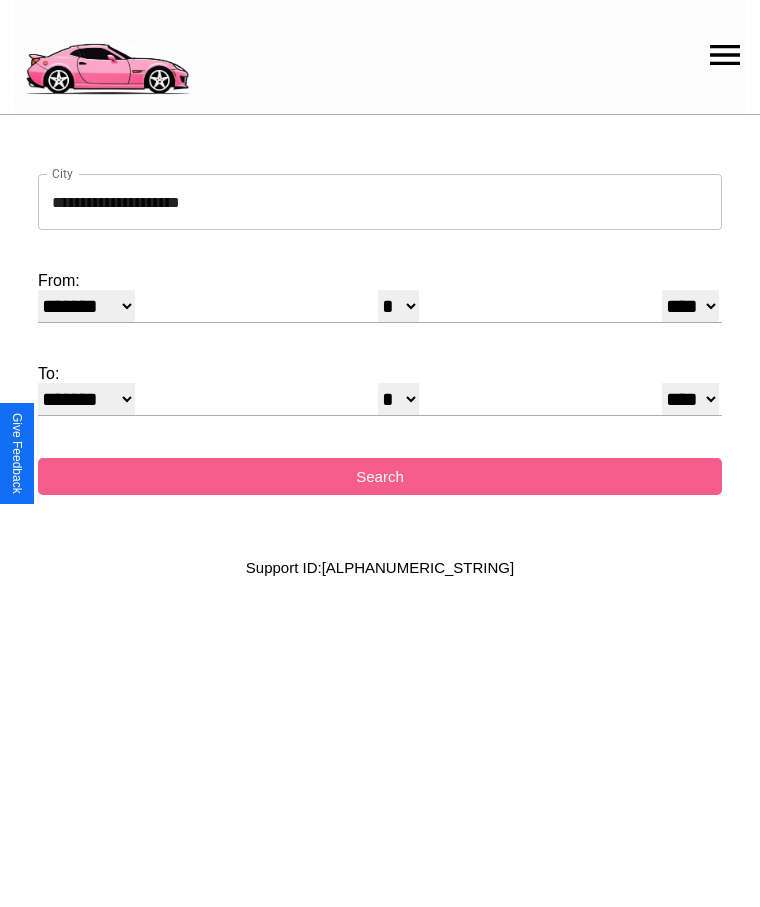 click on "******* ******** ***** ***** *** **** **** ****** ********* ******* ******** ********" at bounding box center [86, 306] 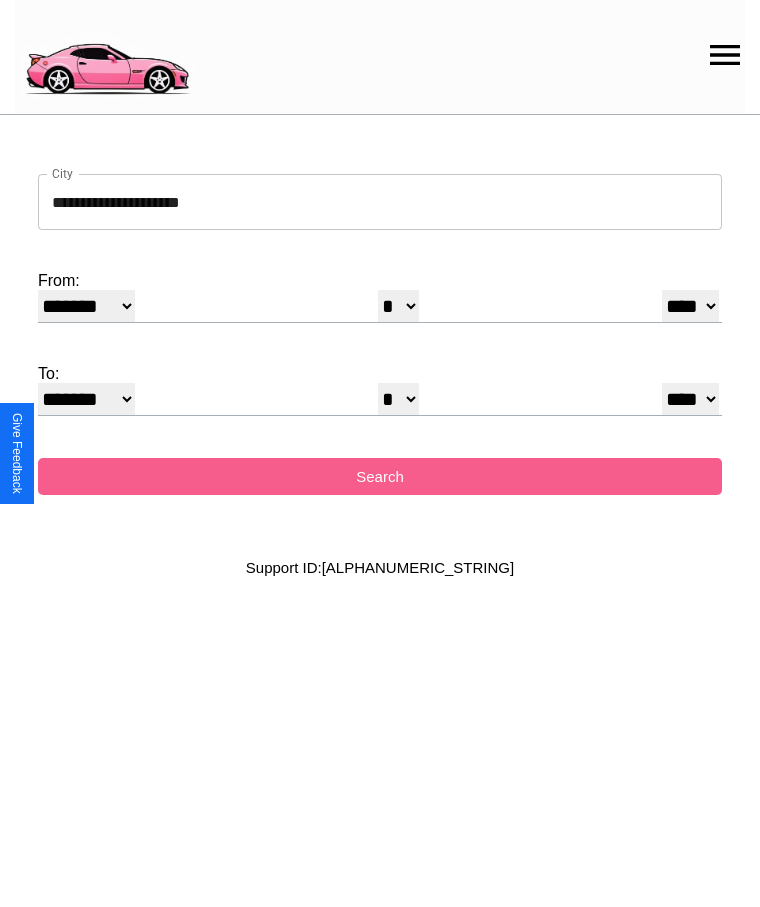 select on "*" 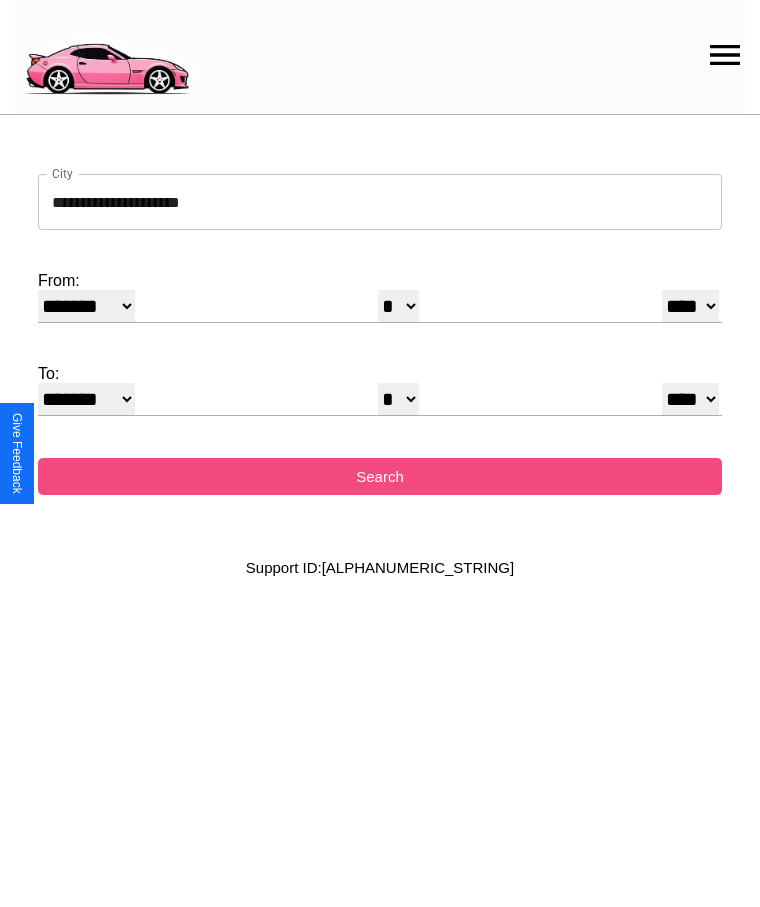 click on "Search" at bounding box center [380, 476] 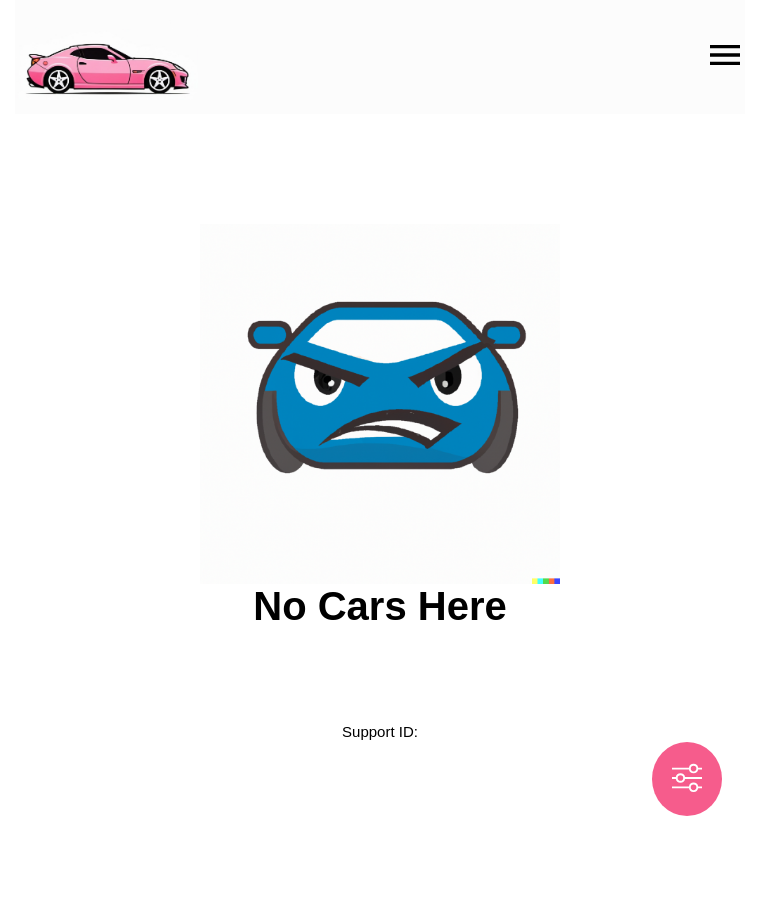 scroll, scrollTop: 0, scrollLeft: 0, axis: both 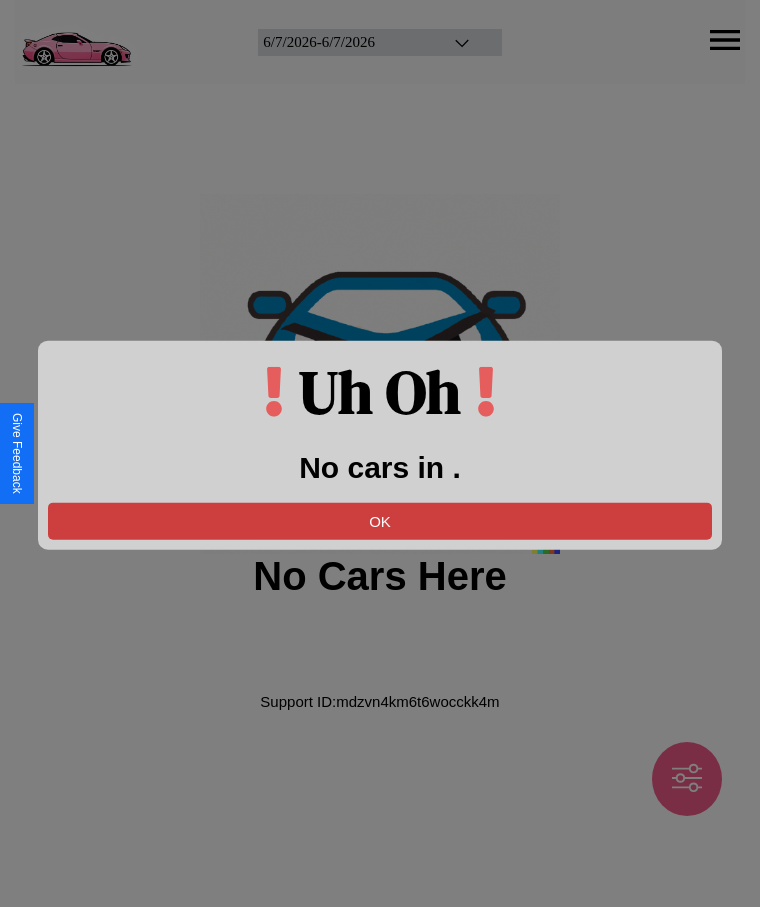 click on "OK" at bounding box center (380, 520) 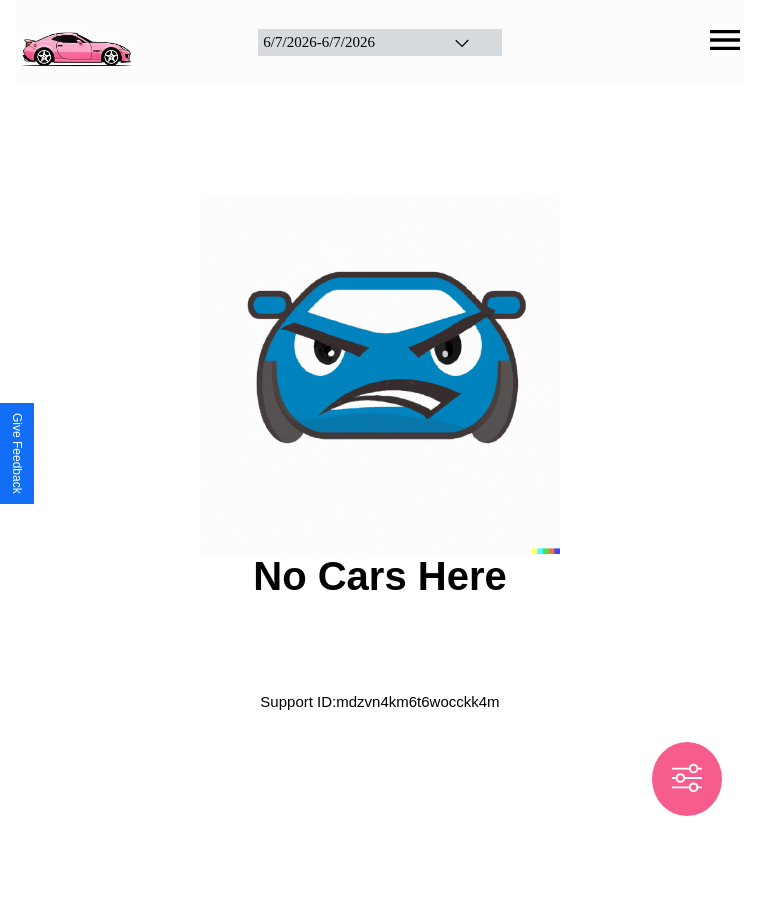 click at bounding box center (76, 40) 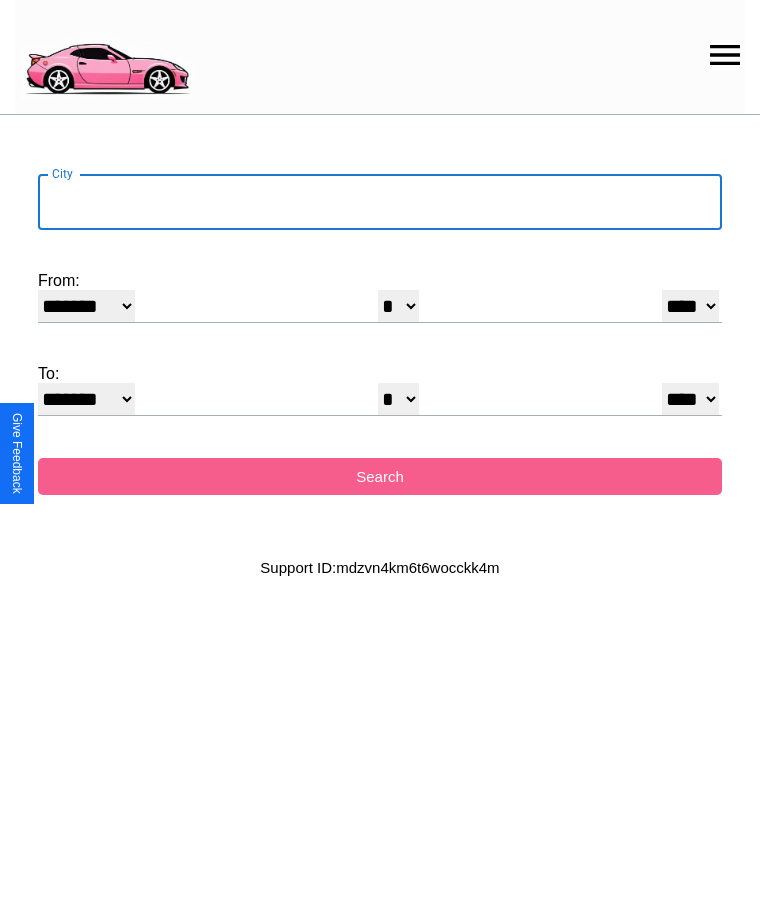 click on "City" at bounding box center [380, 202] 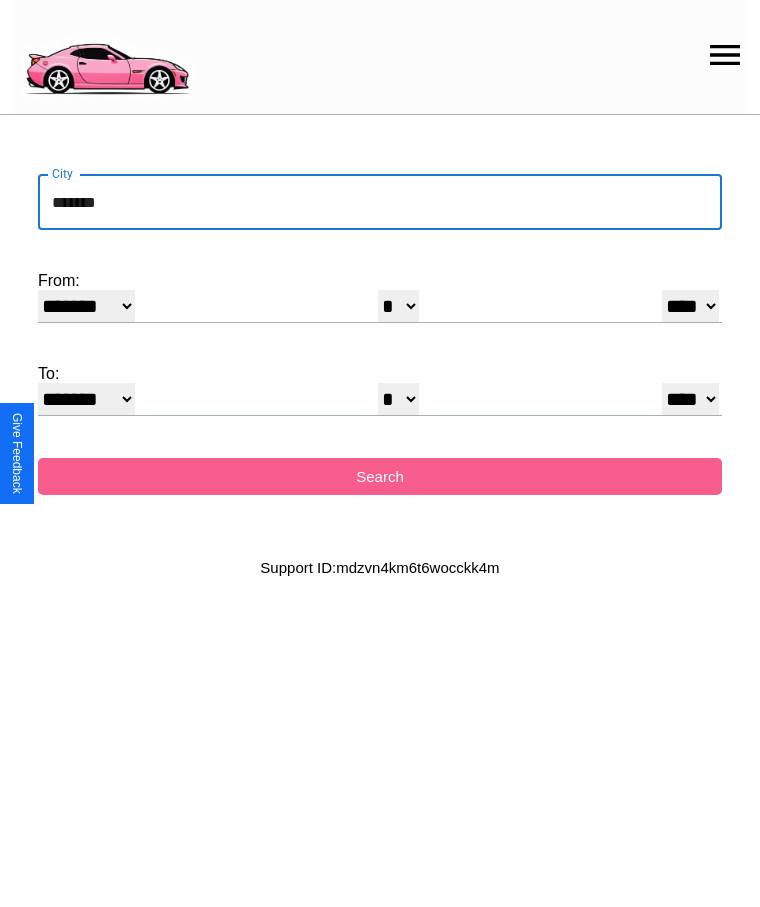 type on "*******" 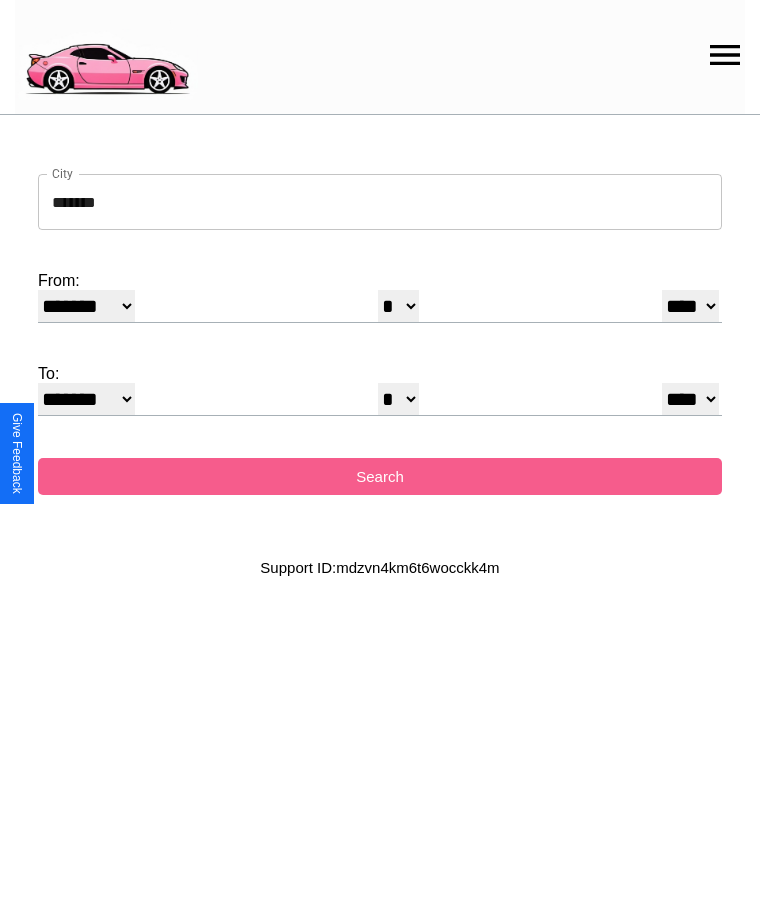 click on "******* ******** ***** ***** *** **** **** ****** ********* ******* ******** ********" at bounding box center (86, 306) 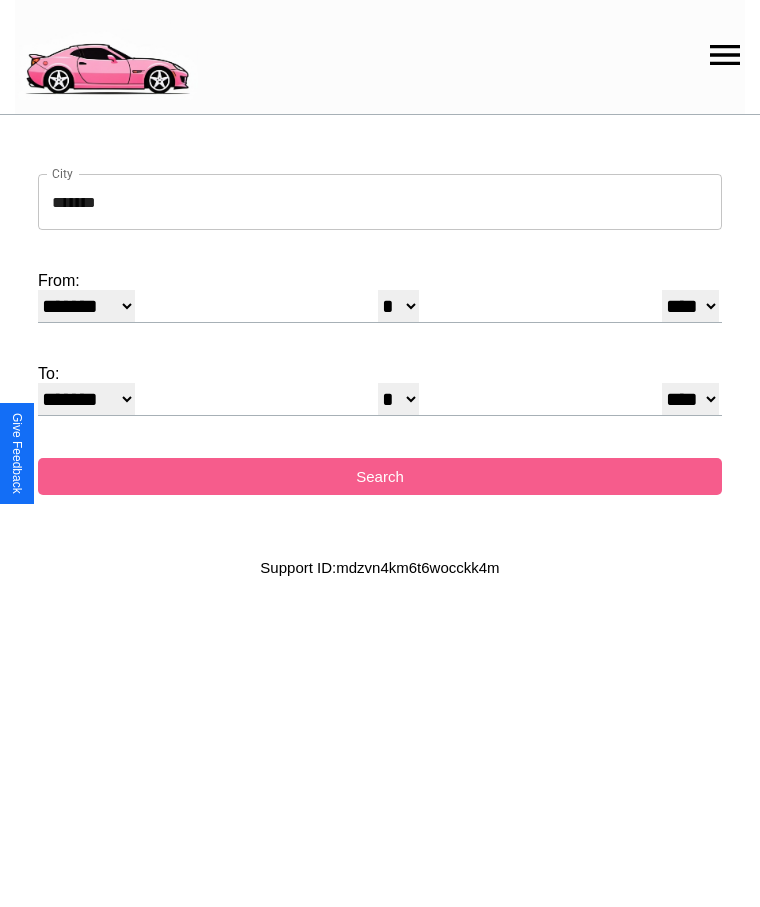 select on "*" 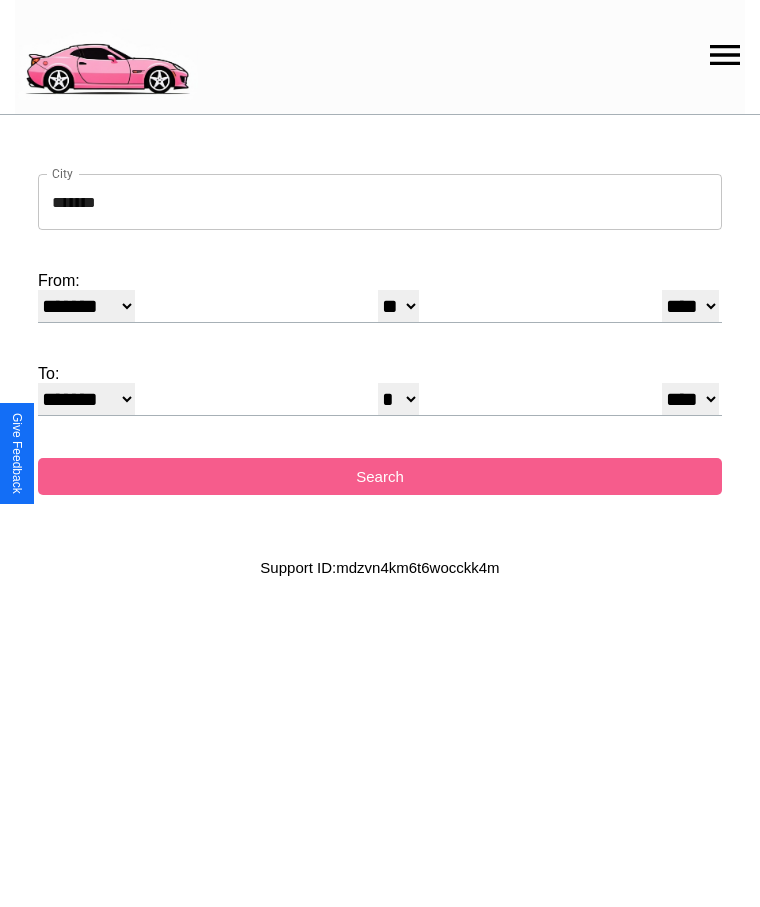 click on "**** **** **** **** **** **** **** **** **** ****" at bounding box center (690, 306) 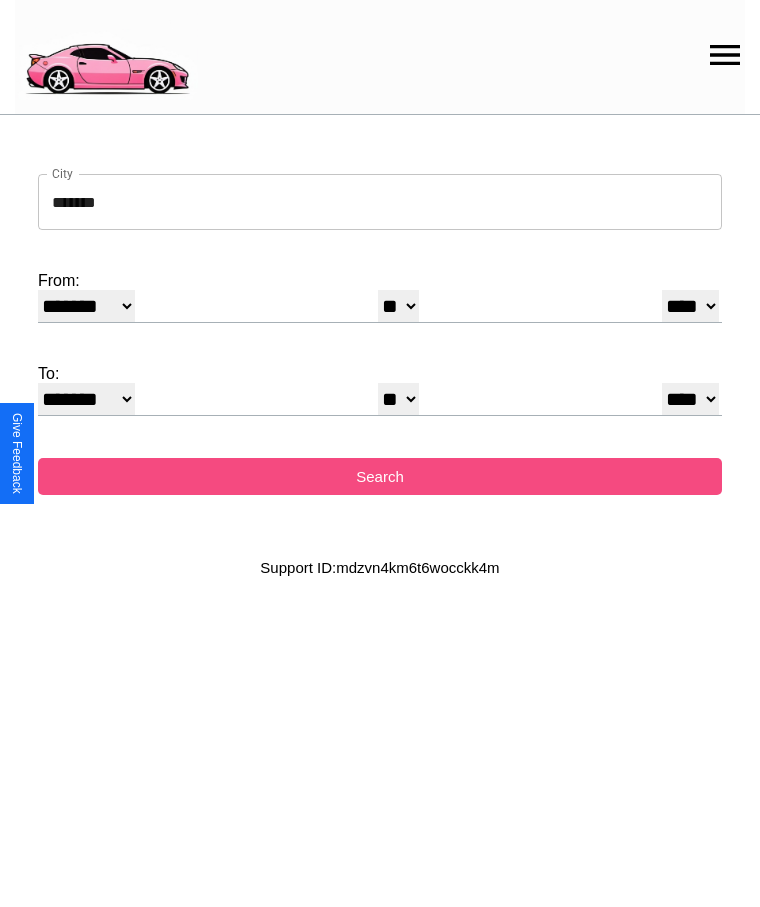 click on "Search" at bounding box center [380, 476] 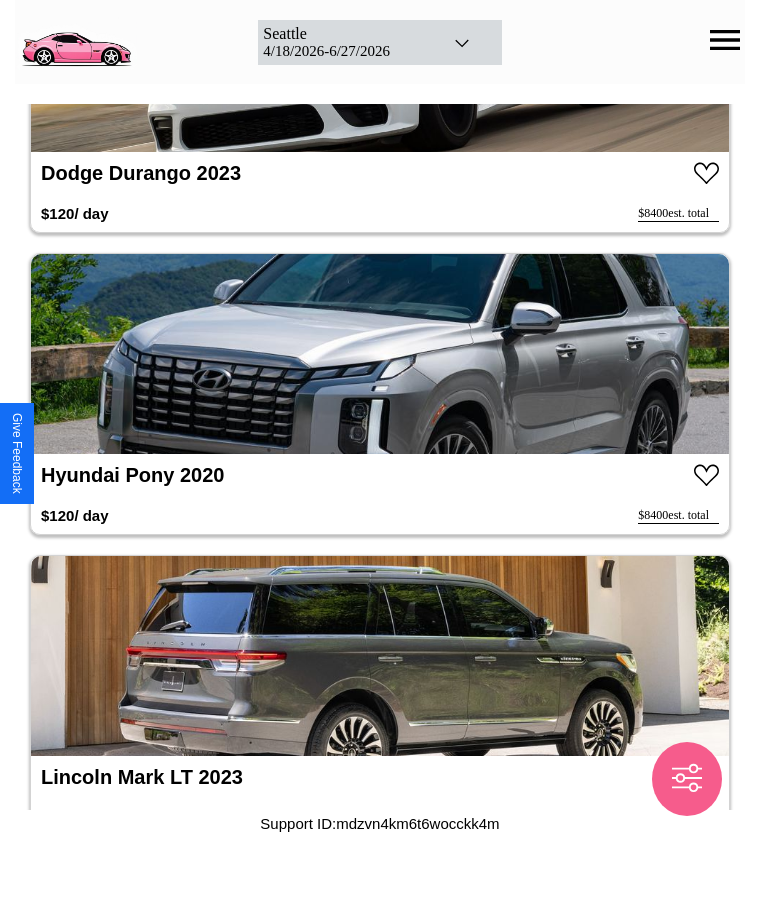 scroll, scrollTop: 7972, scrollLeft: 0, axis: vertical 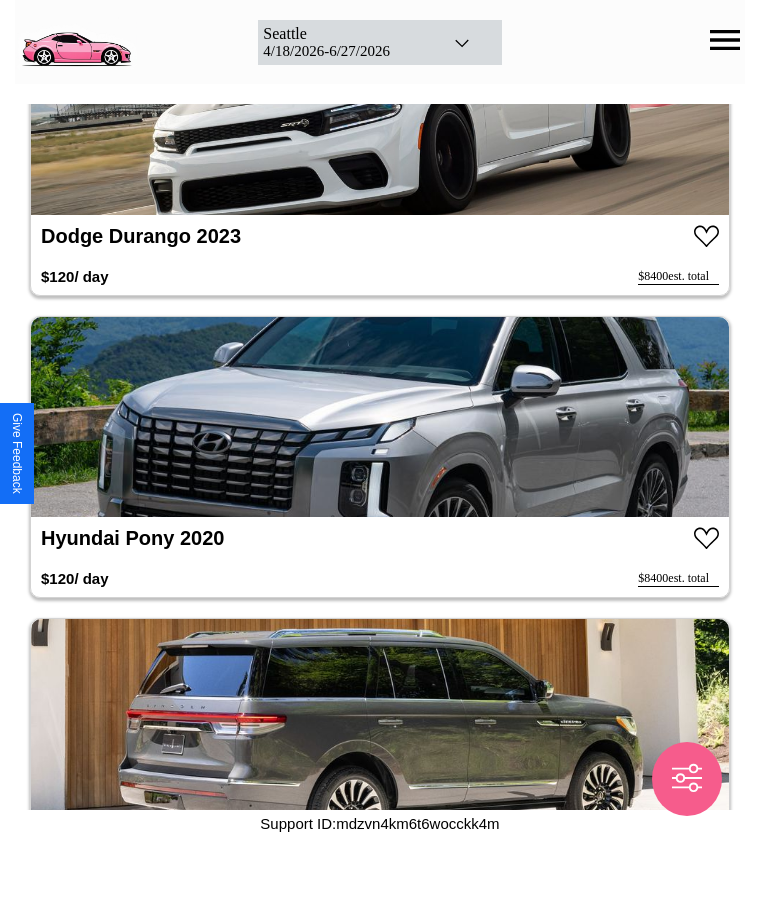 click at bounding box center (380, 417) 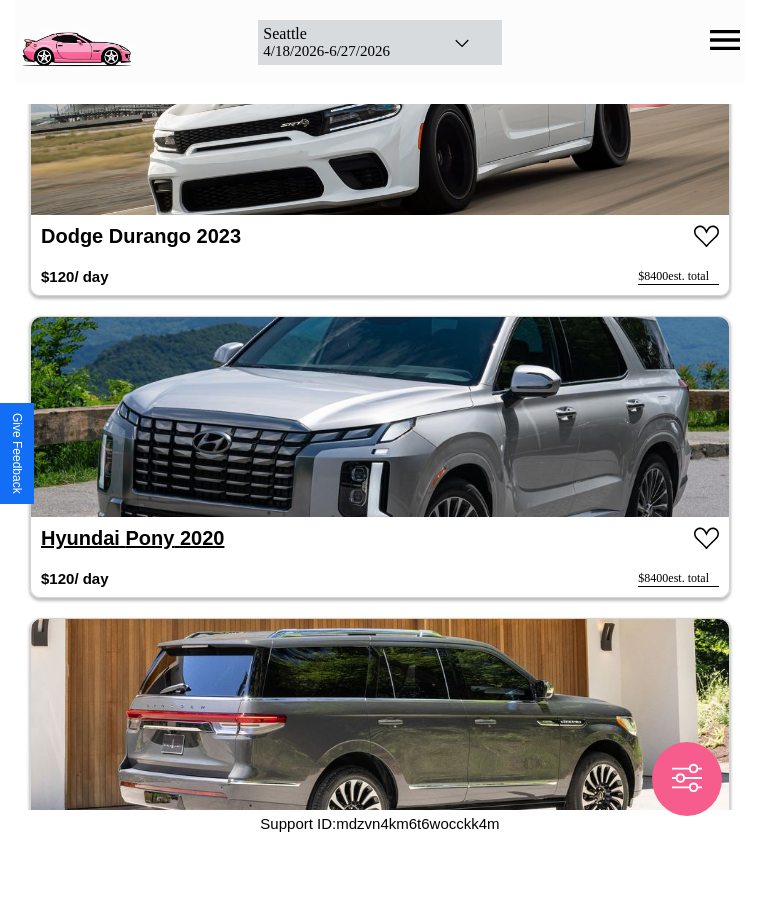click on "Hyundai   Pony   2020" at bounding box center (132, 538) 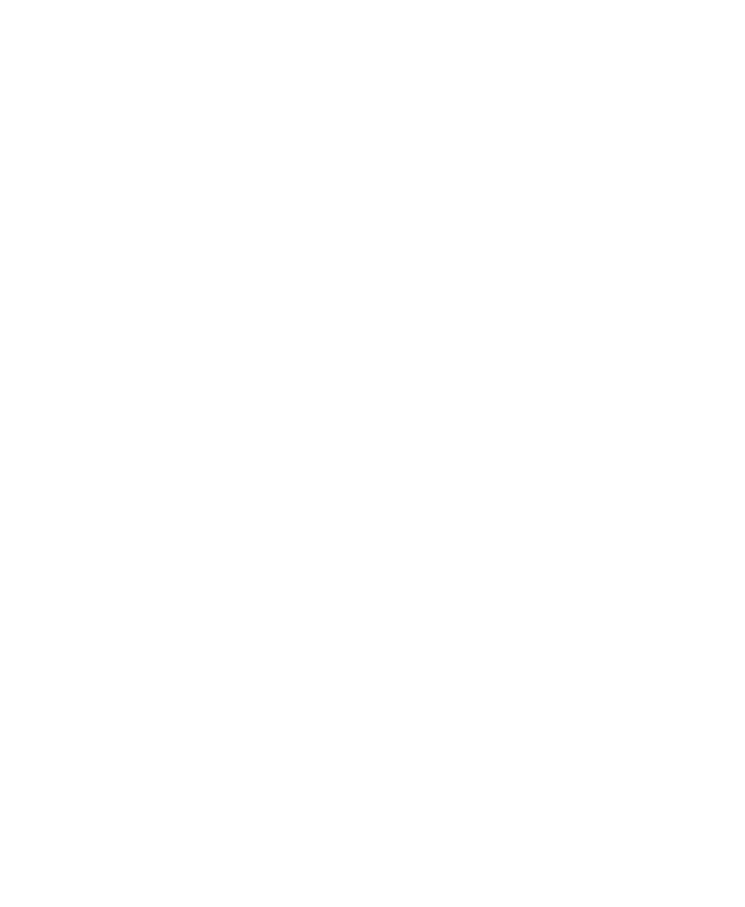 scroll, scrollTop: 0, scrollLeft: 0, axis: both 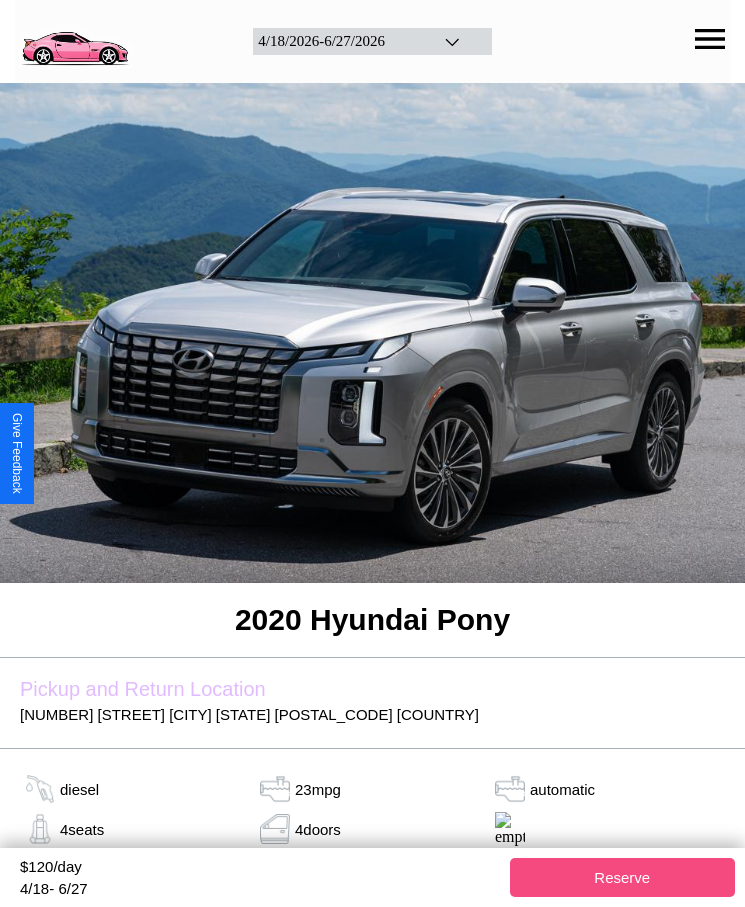 click on "Reserve" at bounding box center (623, 877) 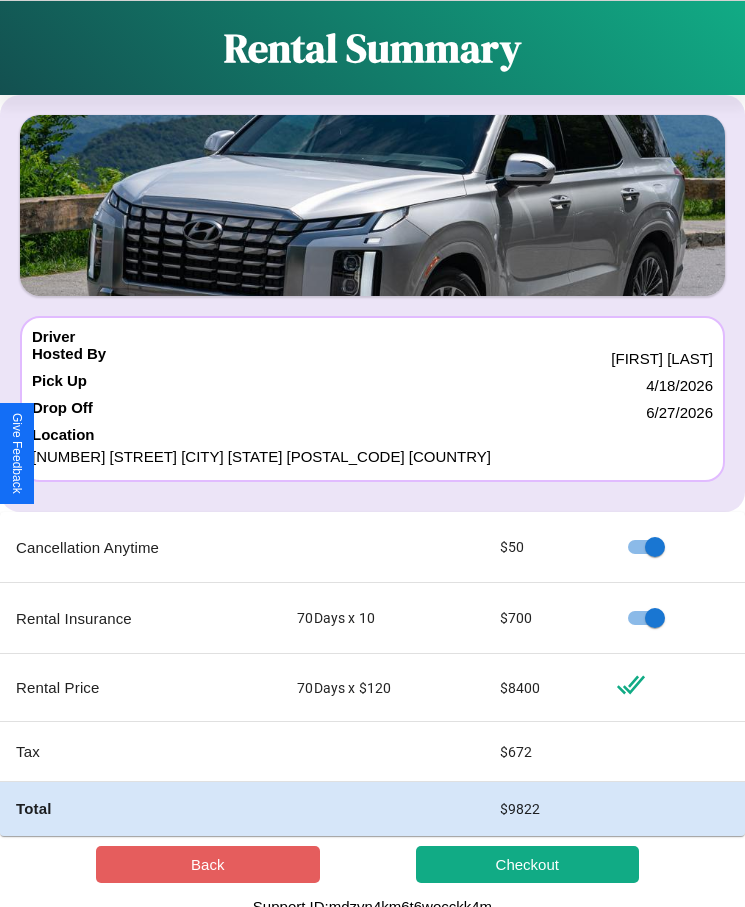 scroll, scrollTop: 13, scrollLeft: 0, axis: vertical 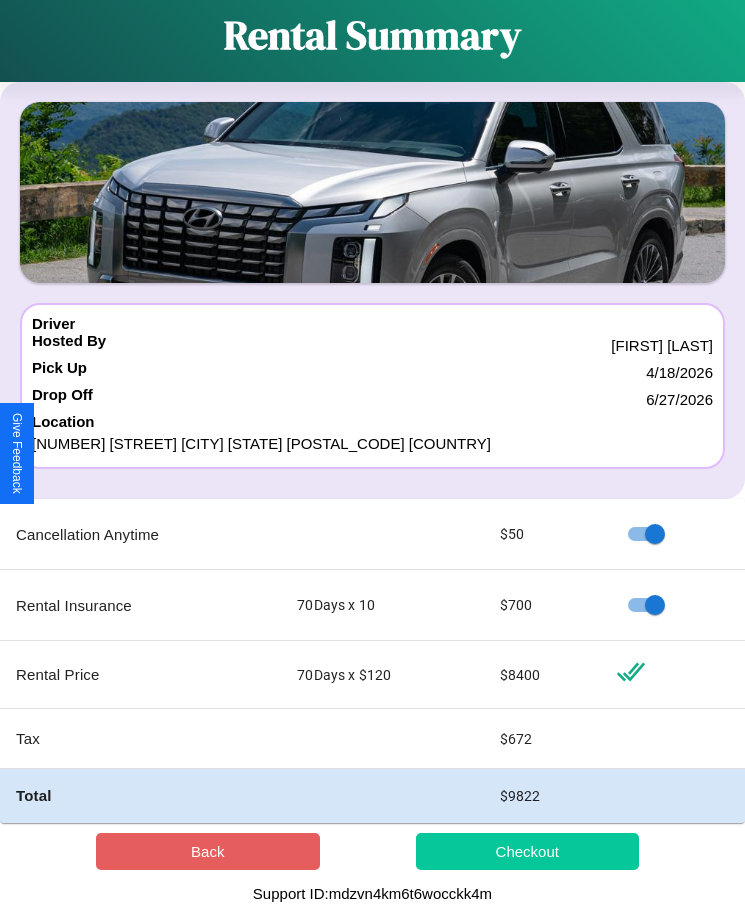 click on "Checkout" at bounding box center (528, 851) 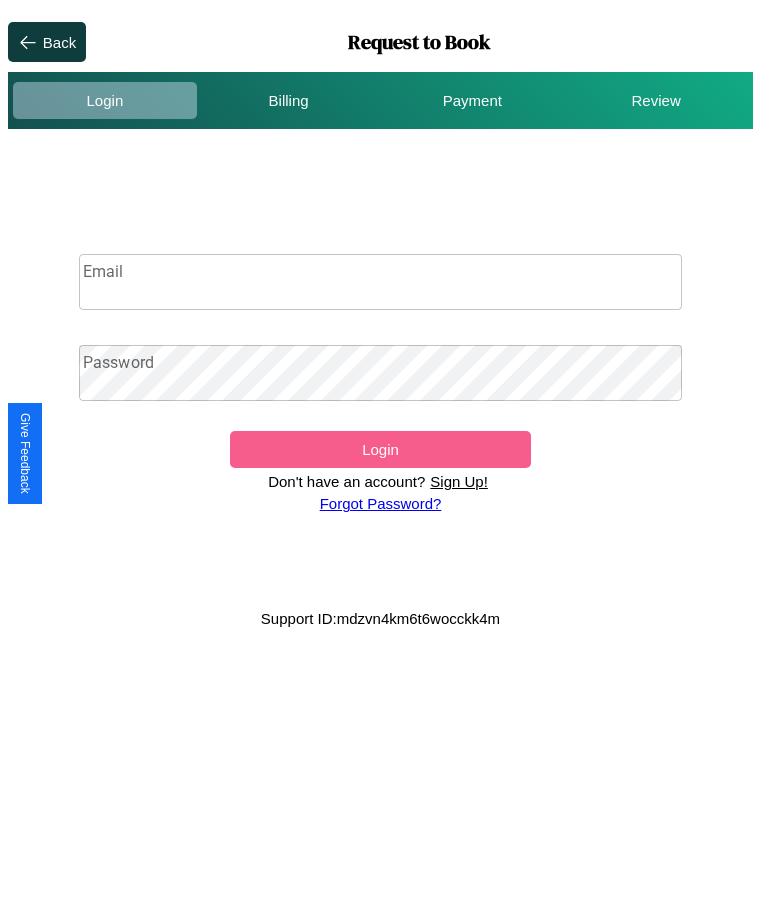 scroll, scrollTop: 0, scrollLeft: 0, axis: both 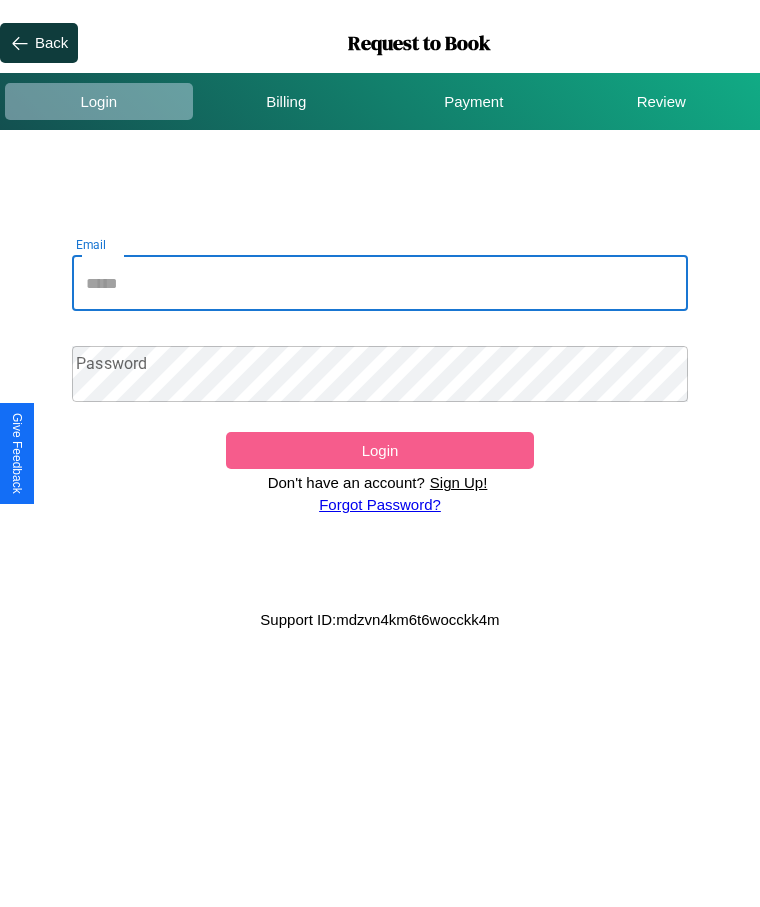 click on "Email" at bounding box center [380, 283] 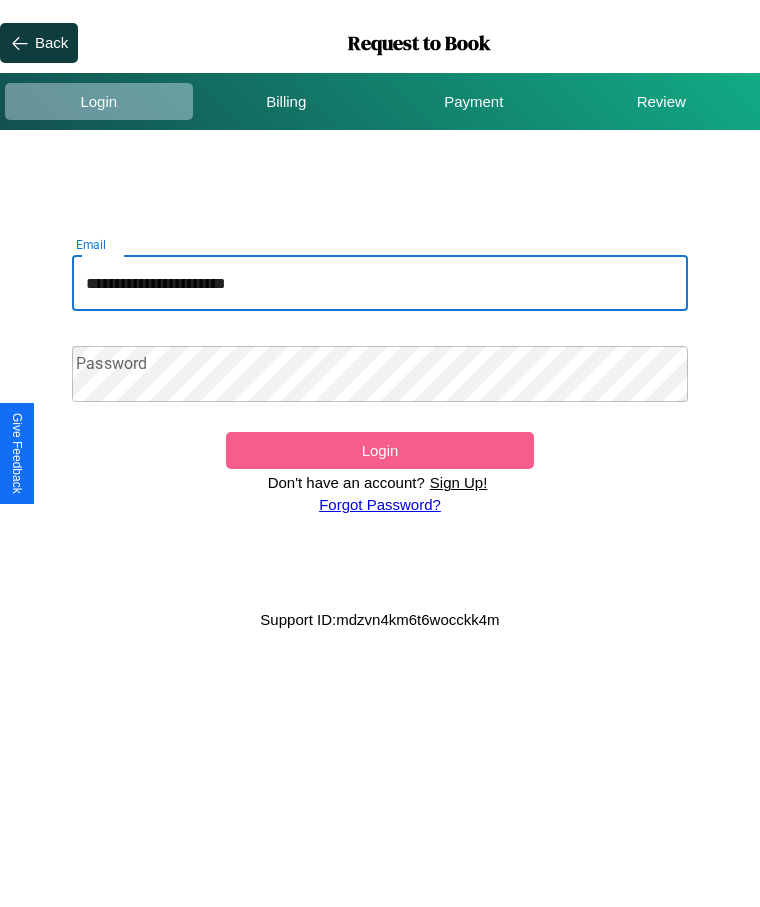 type on "**********" 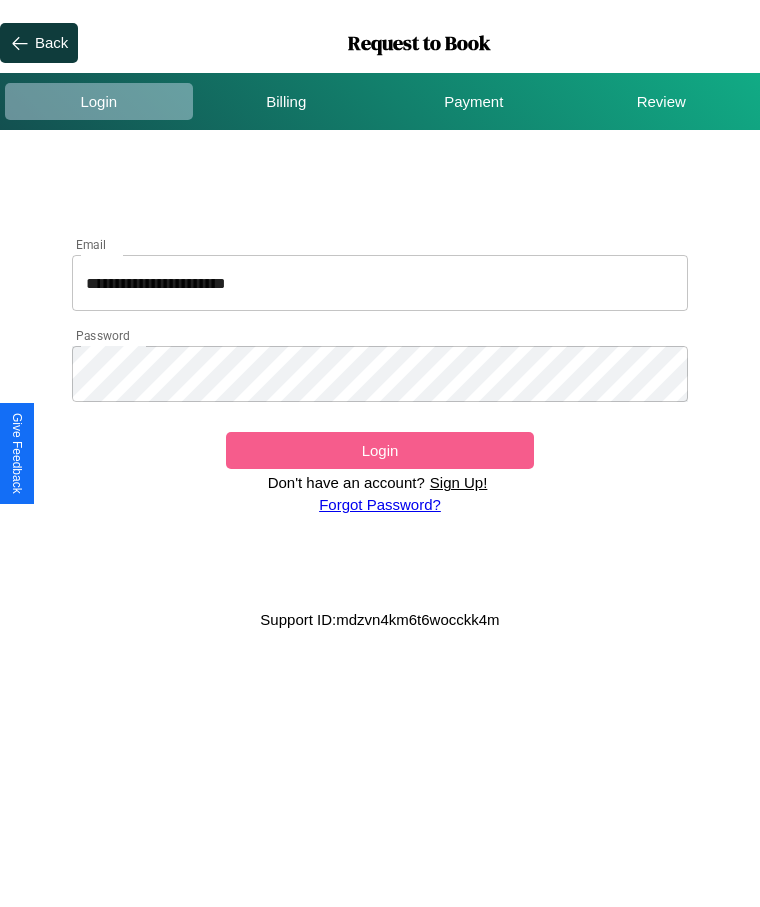 click on "Login" at bounding box center [380, 450] 